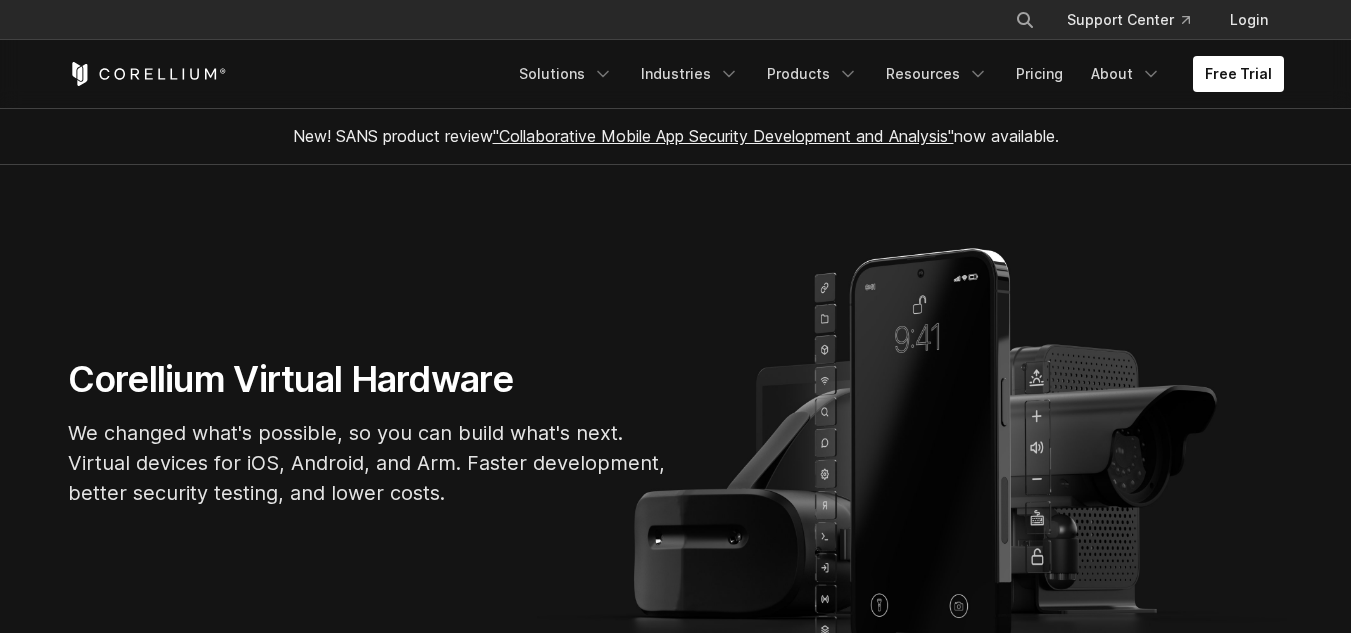 scroll, scrollTop: 689, scrollLeft: 0, axis: vertical 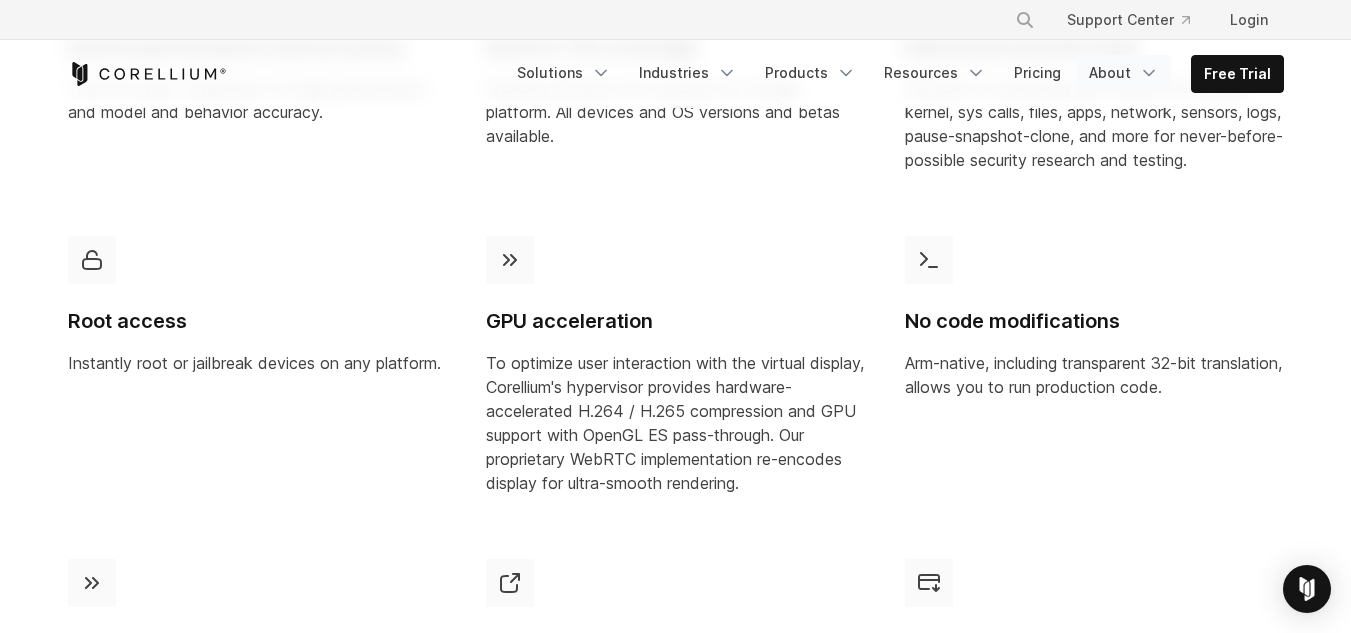 click 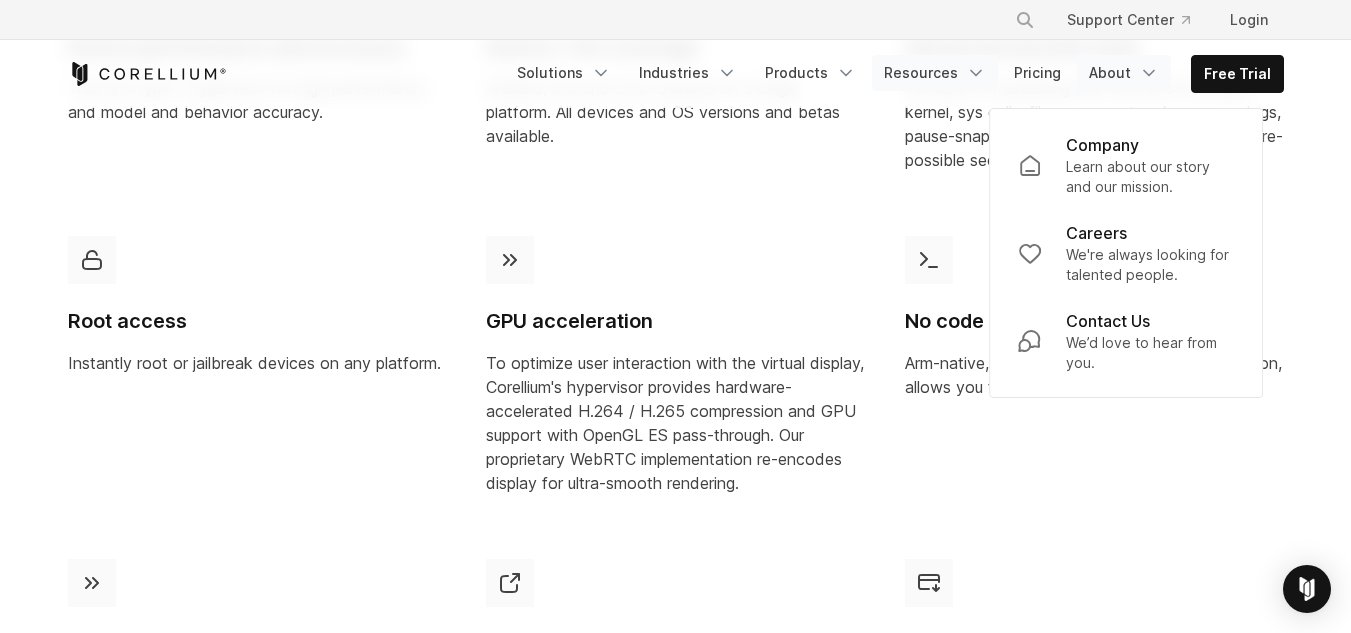click on "Resources" at bounding box center (935, 73) 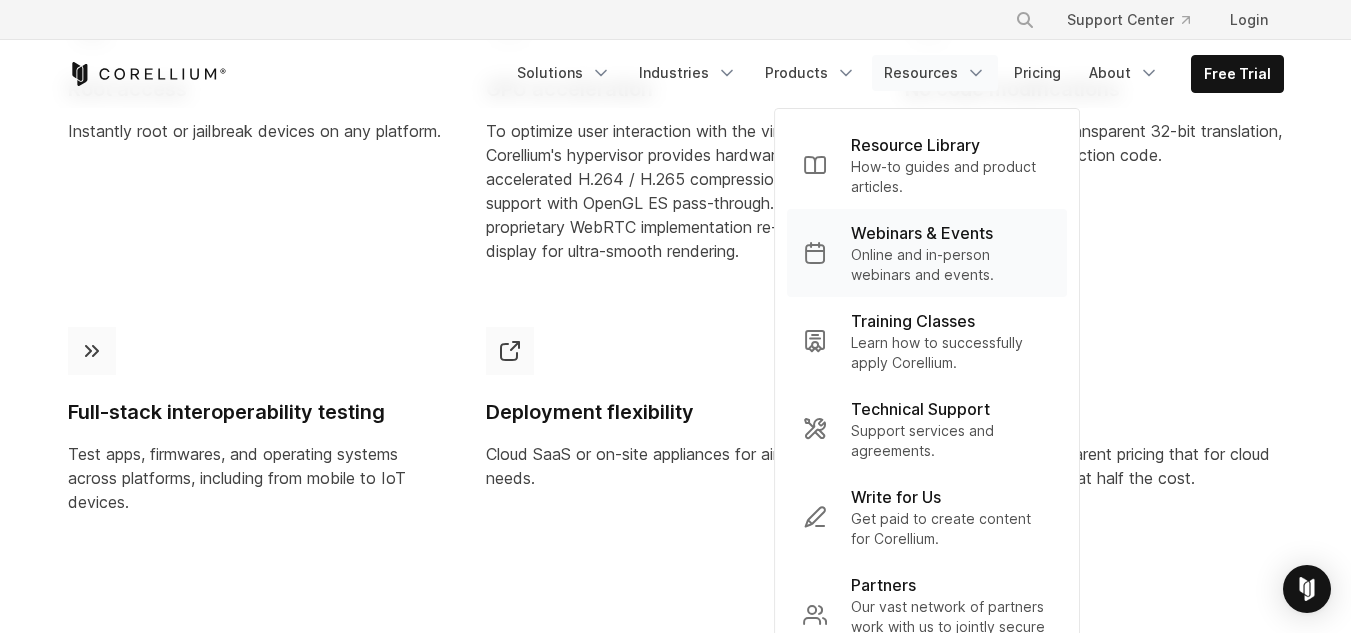 scroll, scrollTop: 1600, scrollLeft: 0, axis: vertical 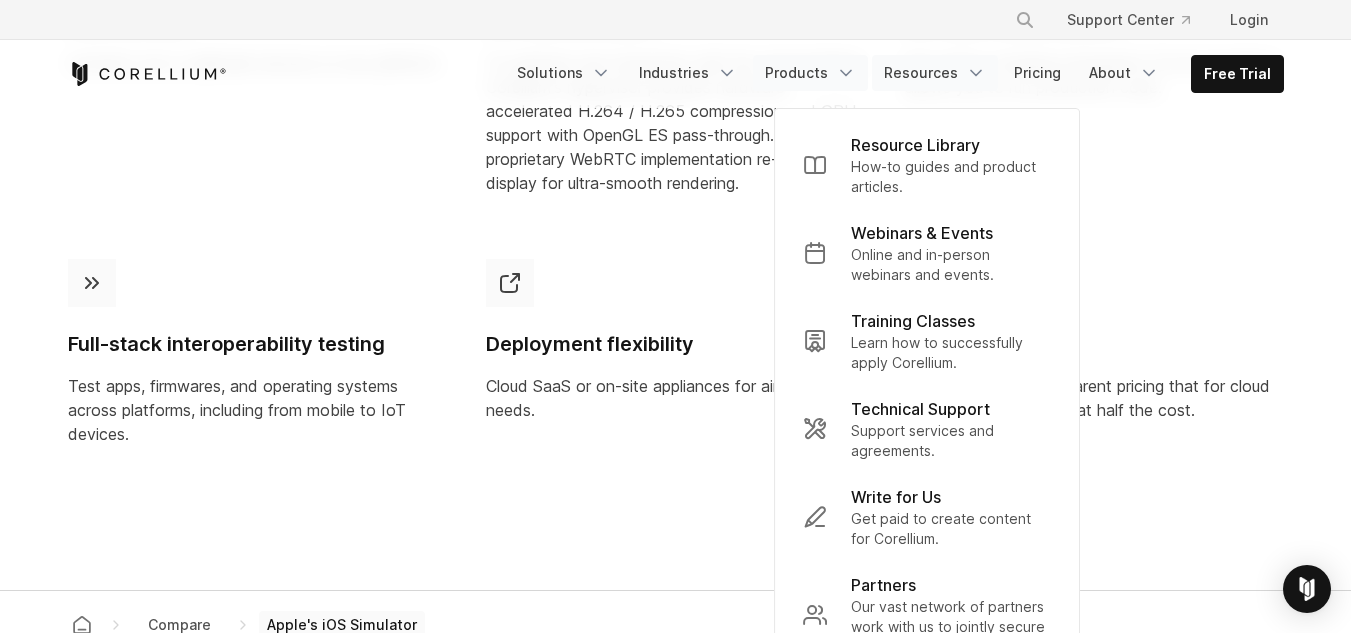 click 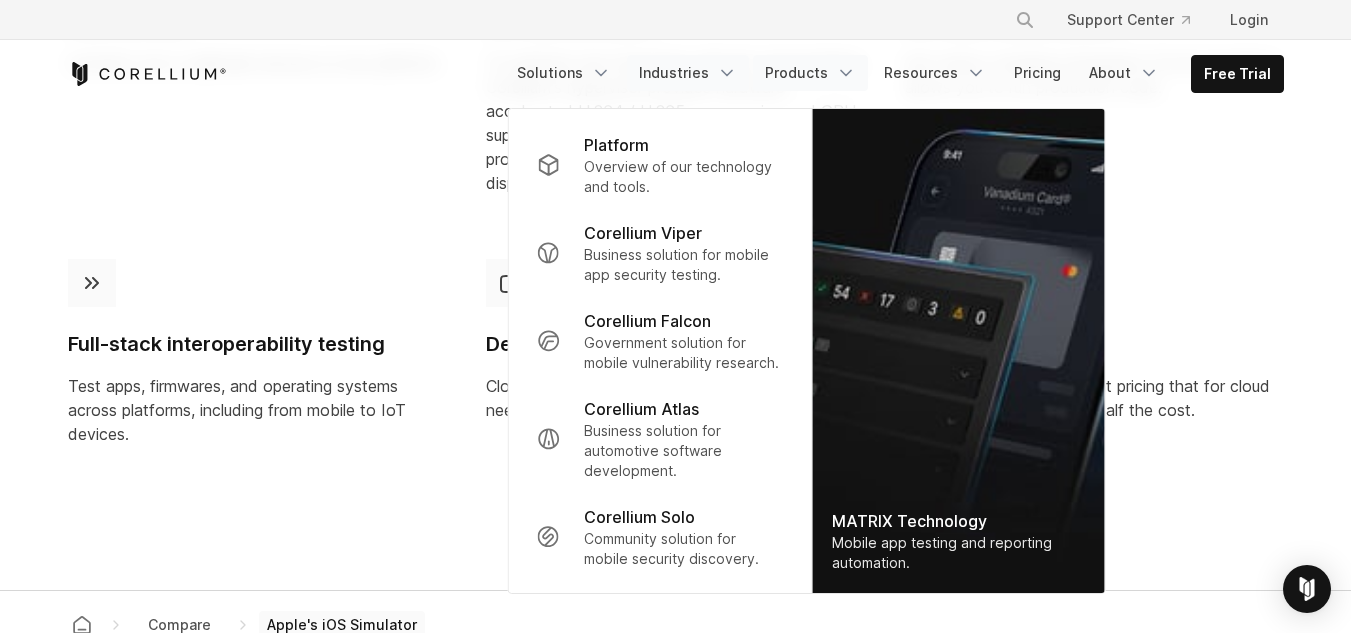 click on "Industries" at bounding box center (688, 73) 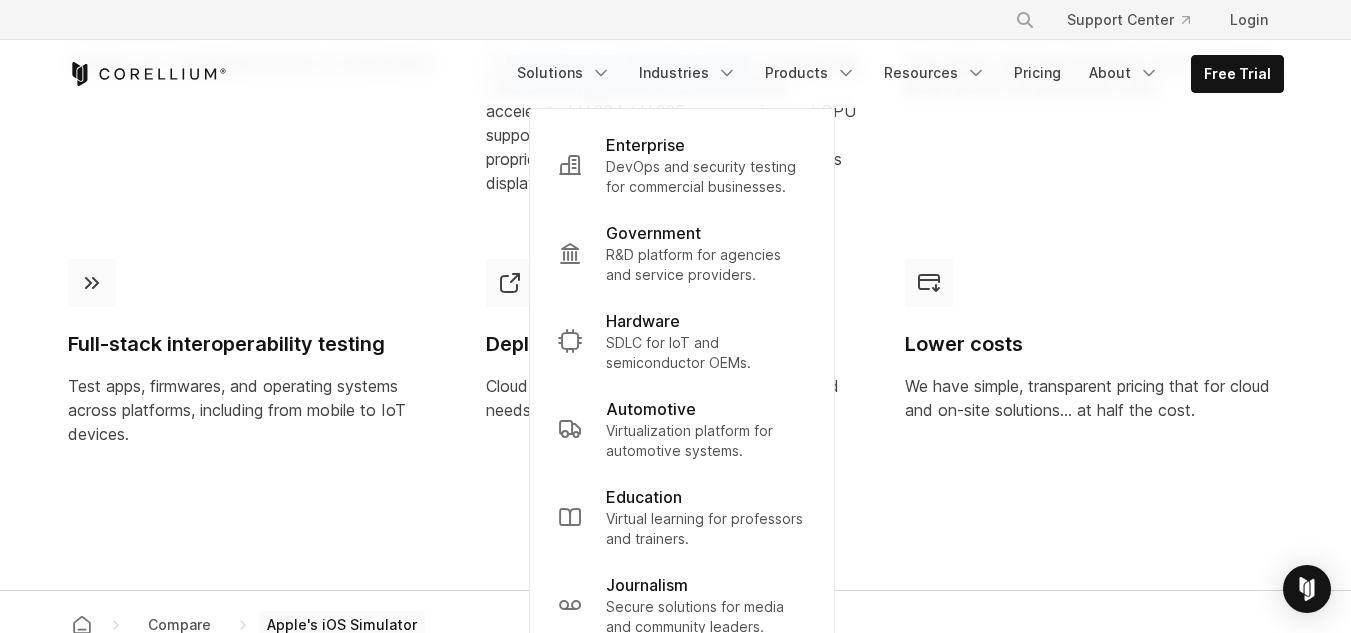 click 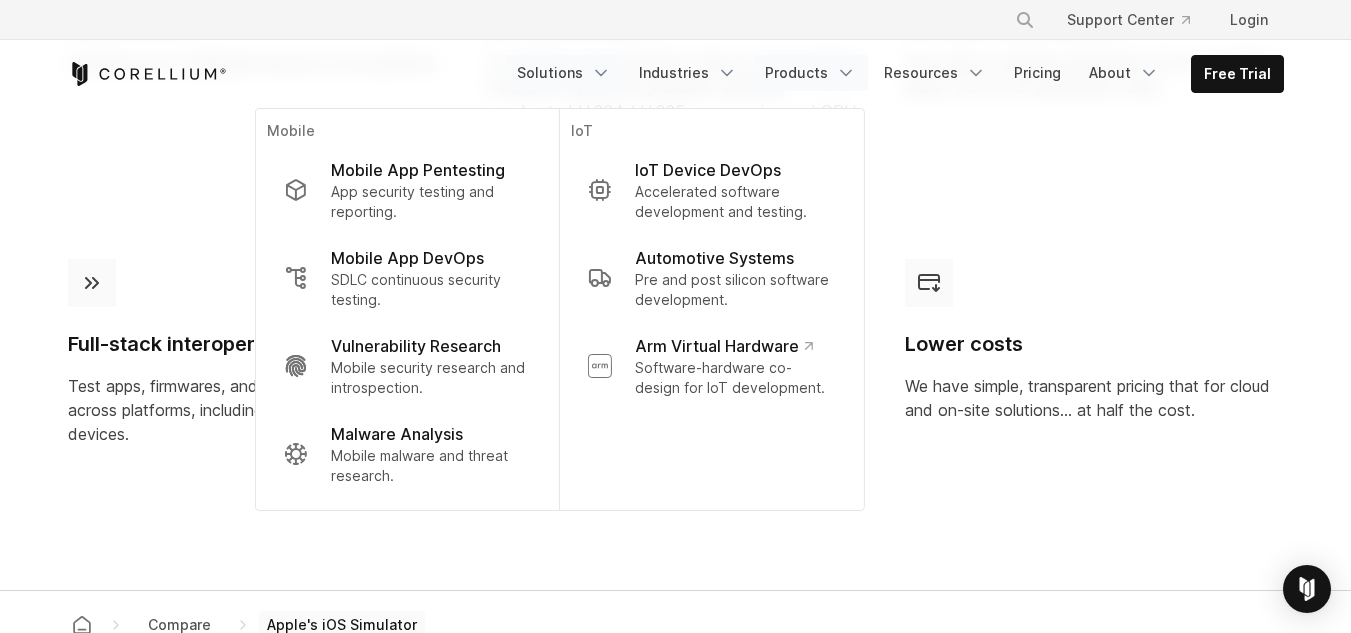 click on "Products" at bounding box center (810, 73) 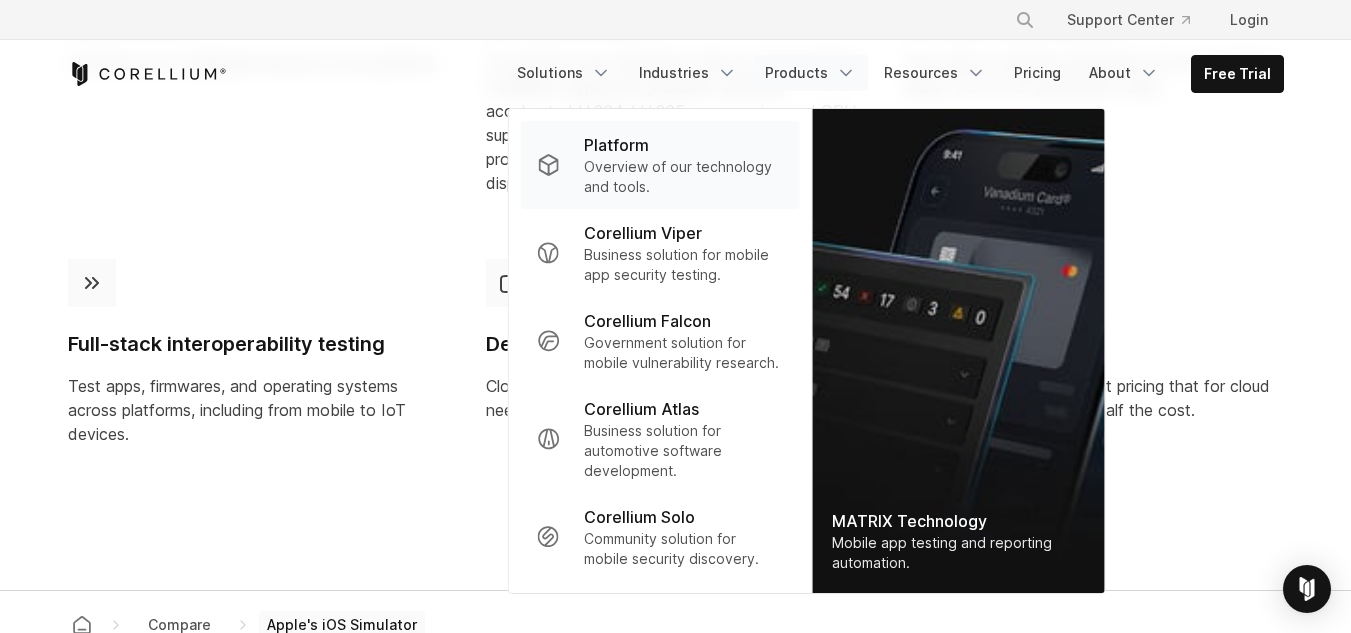 click on "Overview of our technology and tools." at bounding box center [683, 177] 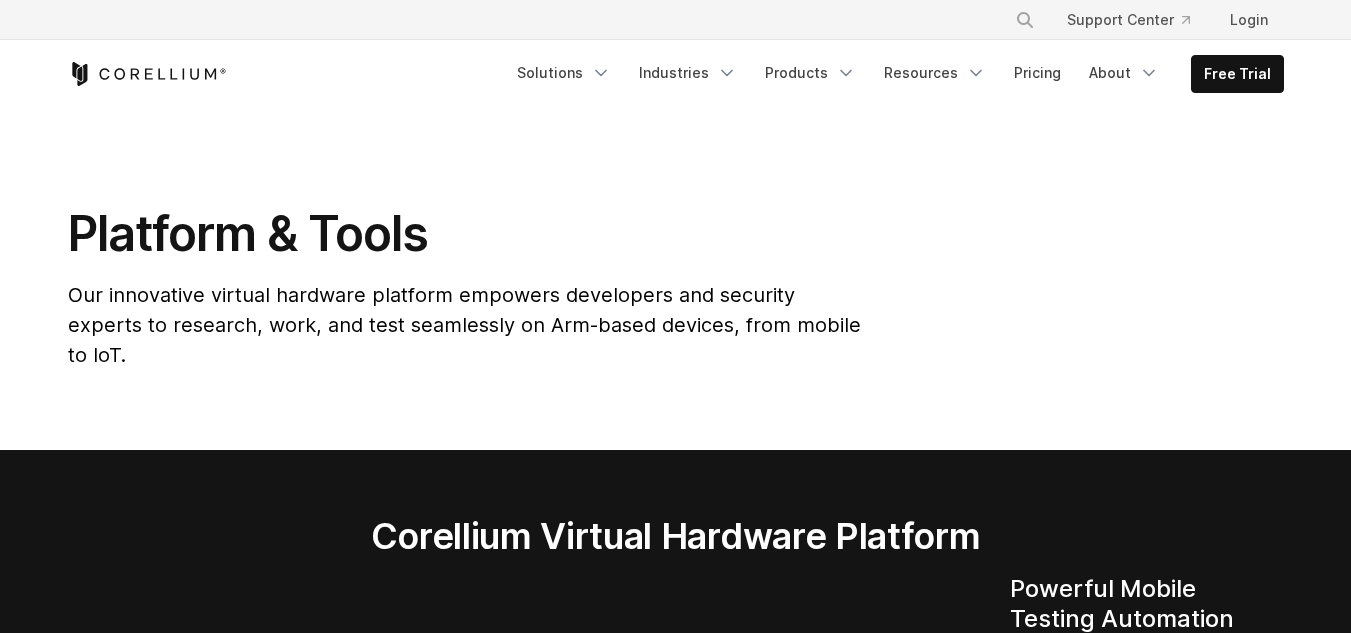 scroll, scrollTop: 0, scrollLeft: 0, axis: both 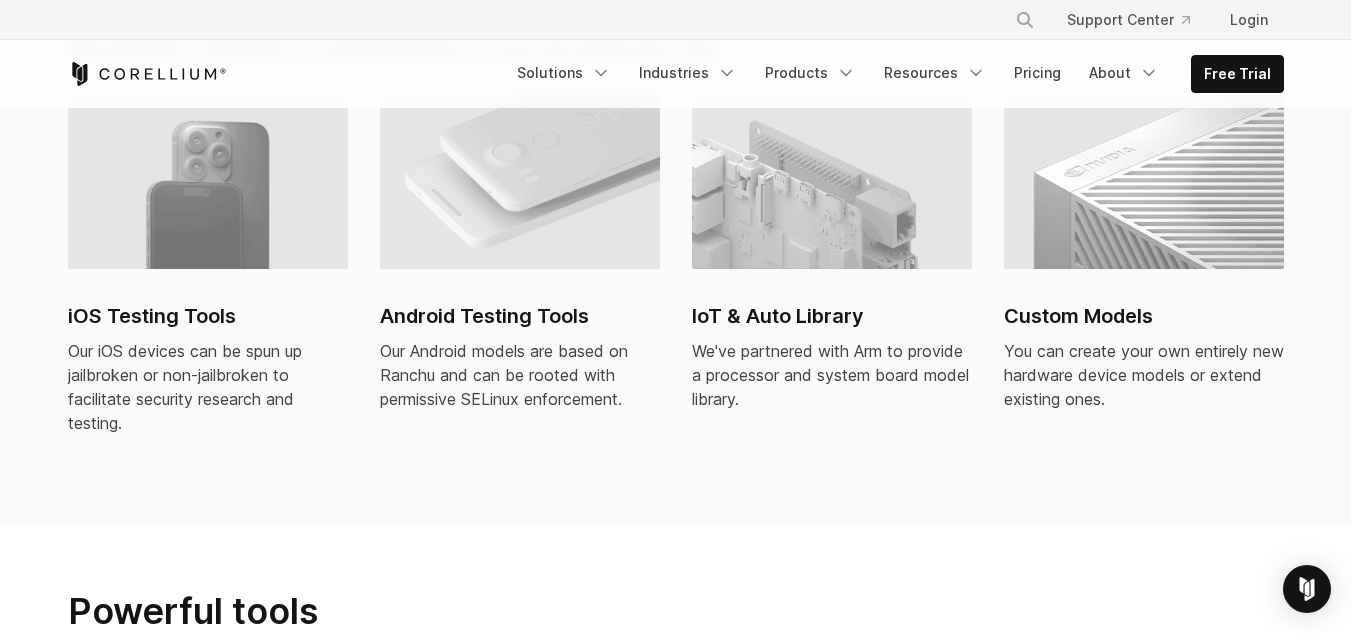click on "iOS Testing Tools
Our iOS devices can be spun up jailbroken or non-jailbroken to facilitate security research and testing." at bounding box center [208, 277] 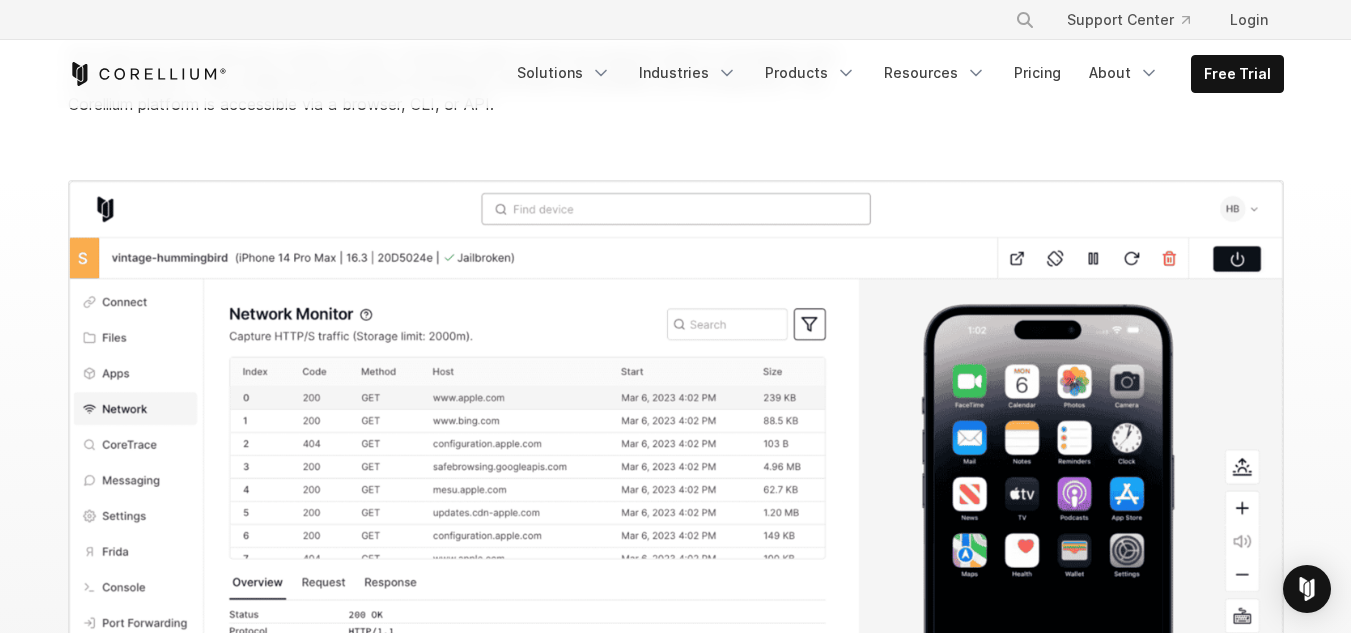 scroll, scrollTop: 2100, scrollLeft: 0, axis: vertical 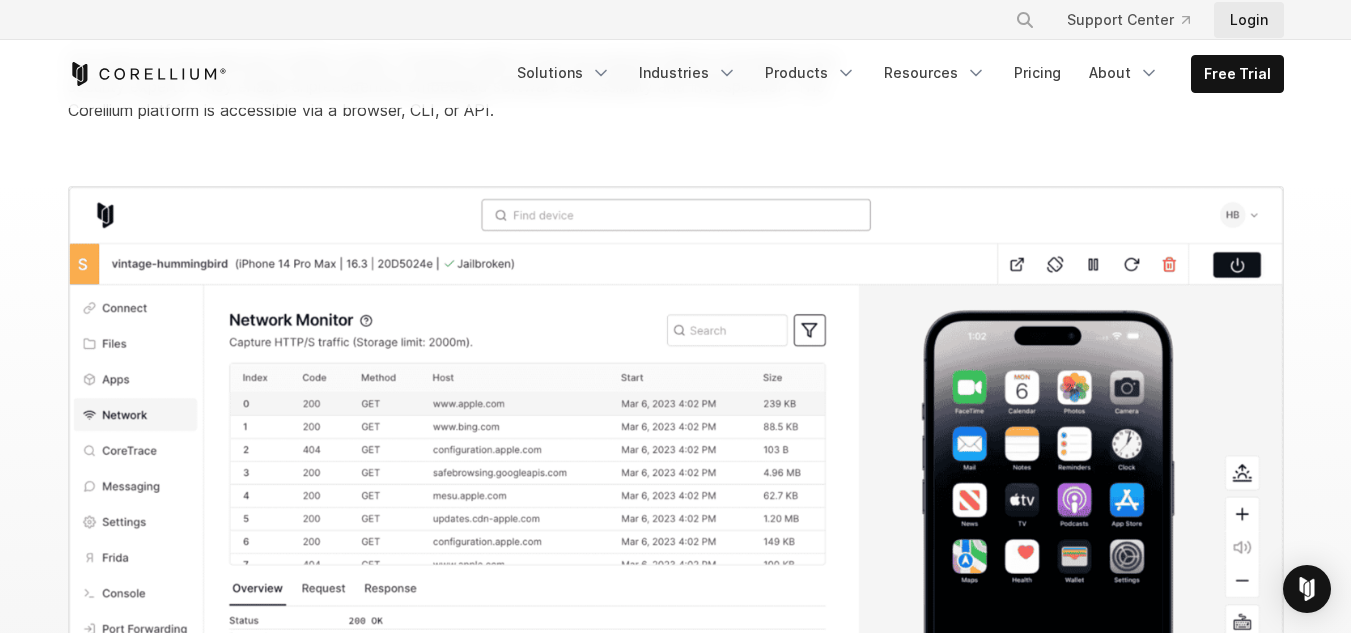 click on "Login" at bounding box center (1249, 20) 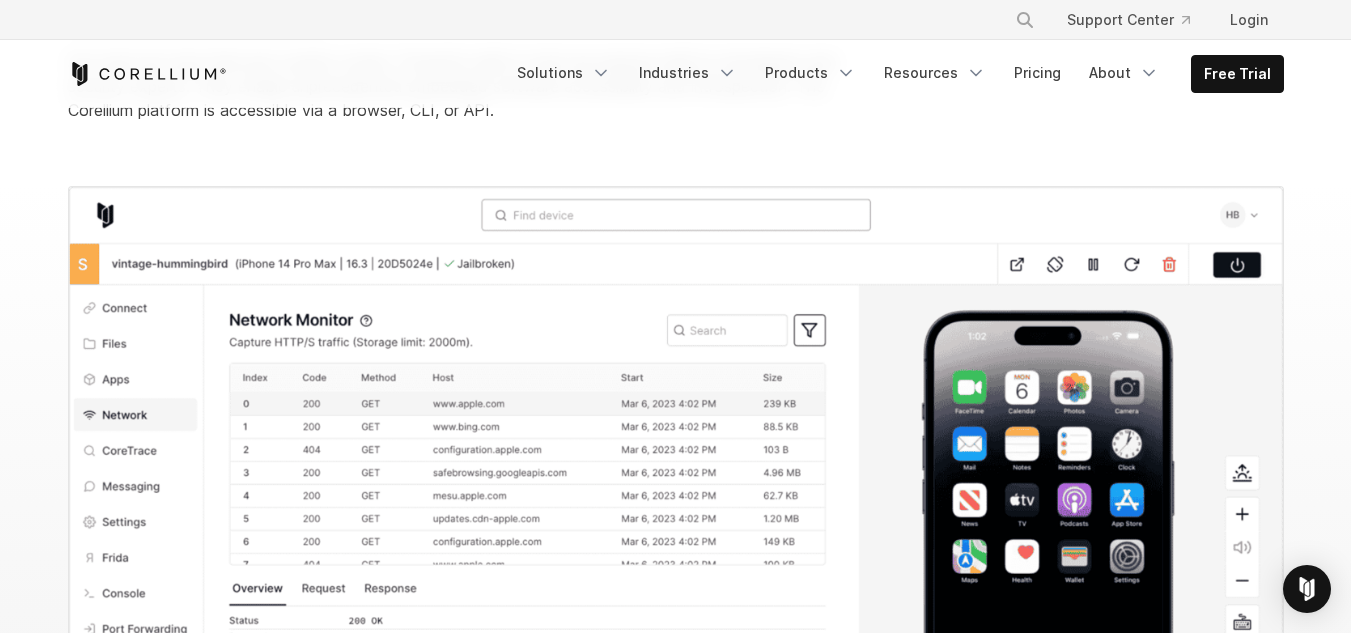 click on "Powerful tools
Our tools are more than just a pretty screen. Powerful, built-in tools are purpose-built by developers and security experts. They enable unprecedented embedded software accessibility and introspection. The Corellium platform is accessible via a browser, CLI, or API." at bounding box center [675, 55] 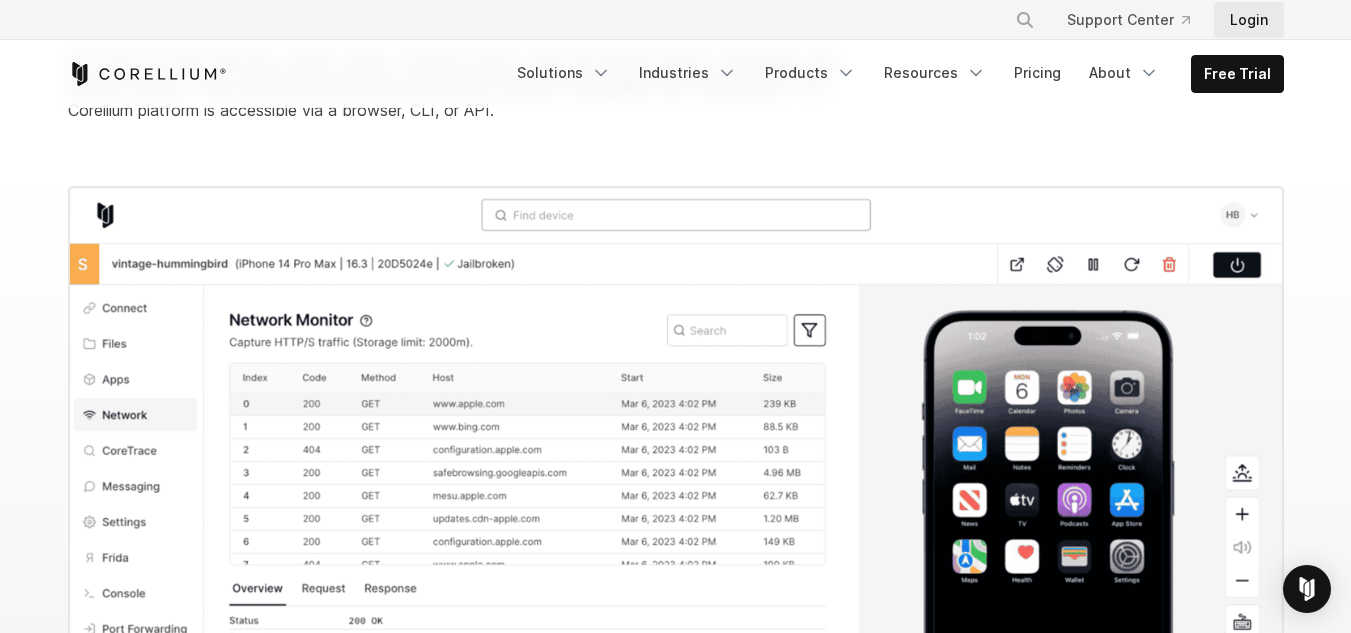 click on "Login" at bounding box center [1249, 20] 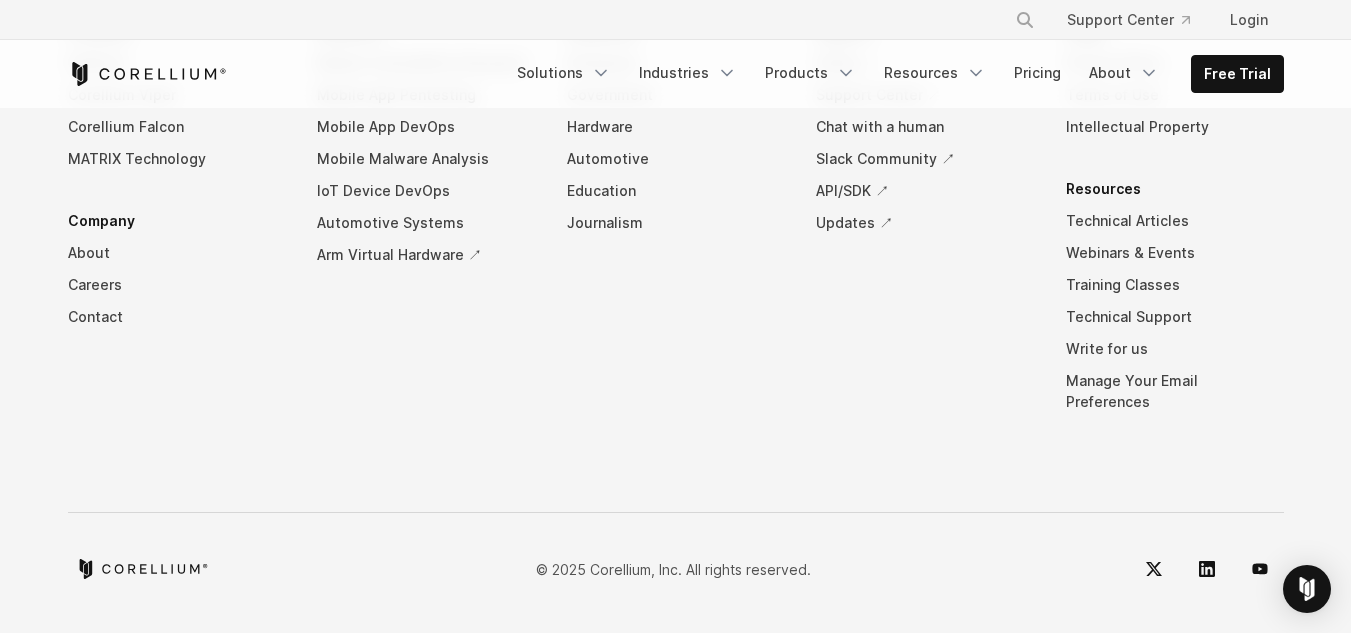 scroll, scrollTop: 9400, scrollLeft: 0, axis: vertical 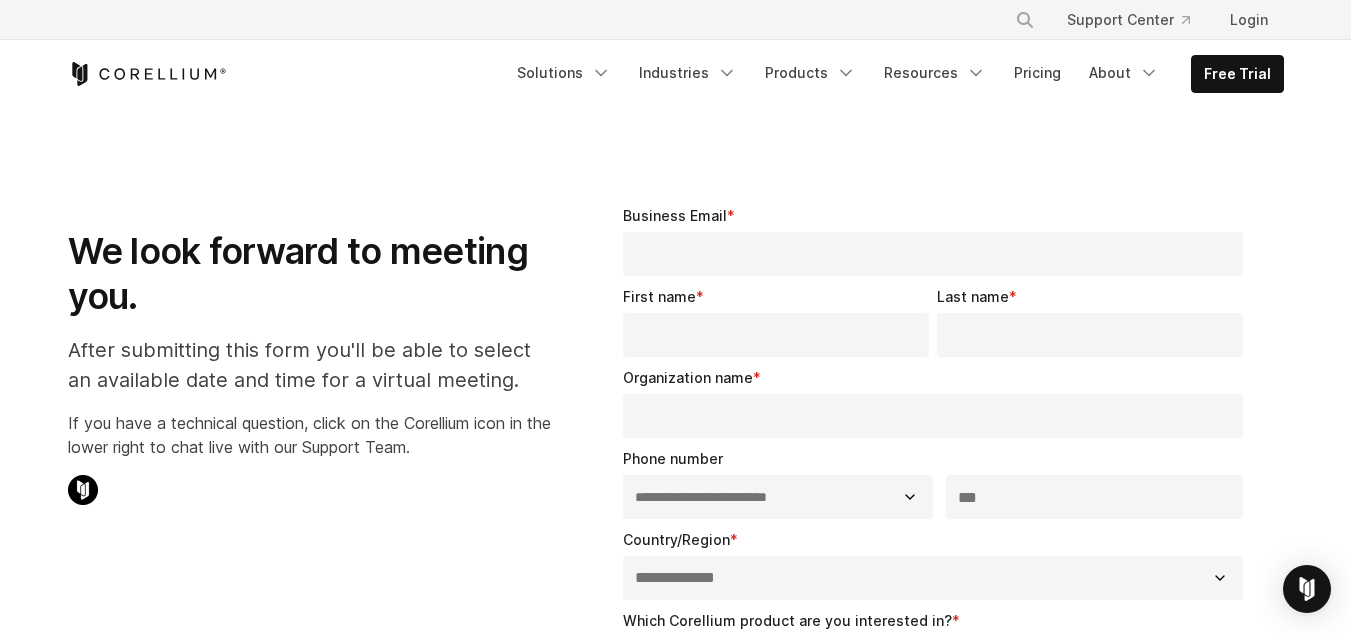 select on "**" 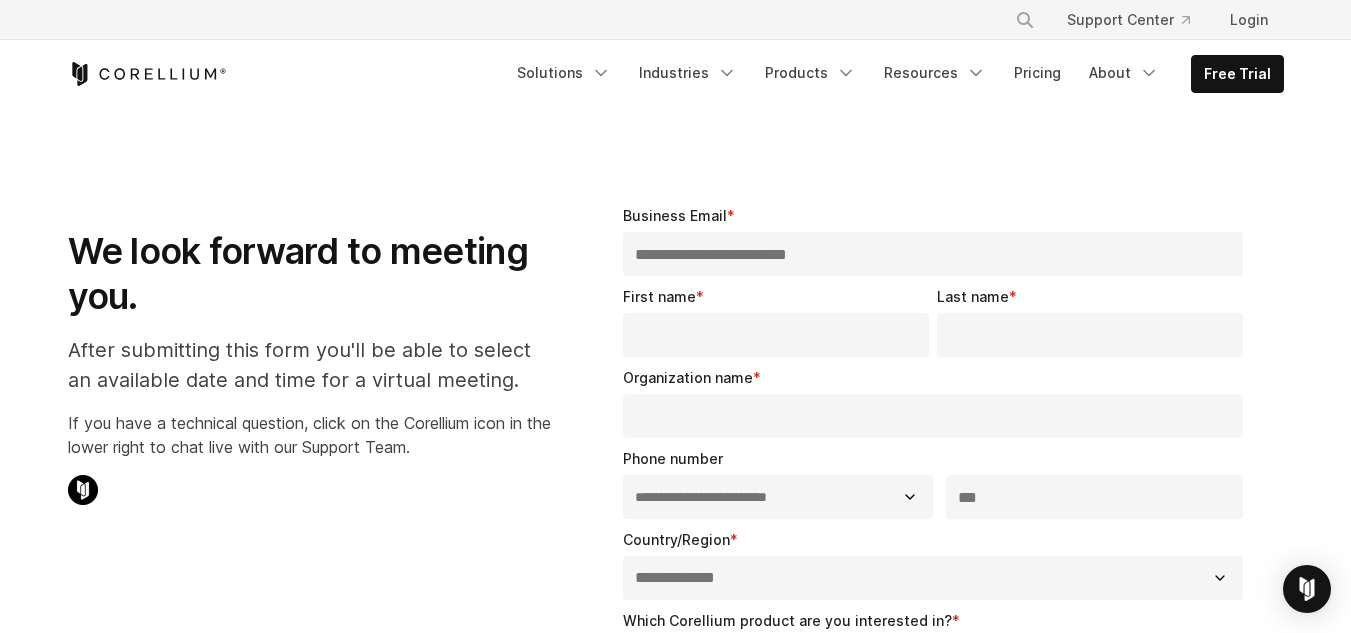 click on "First name *" at bounding box center [776, 335] 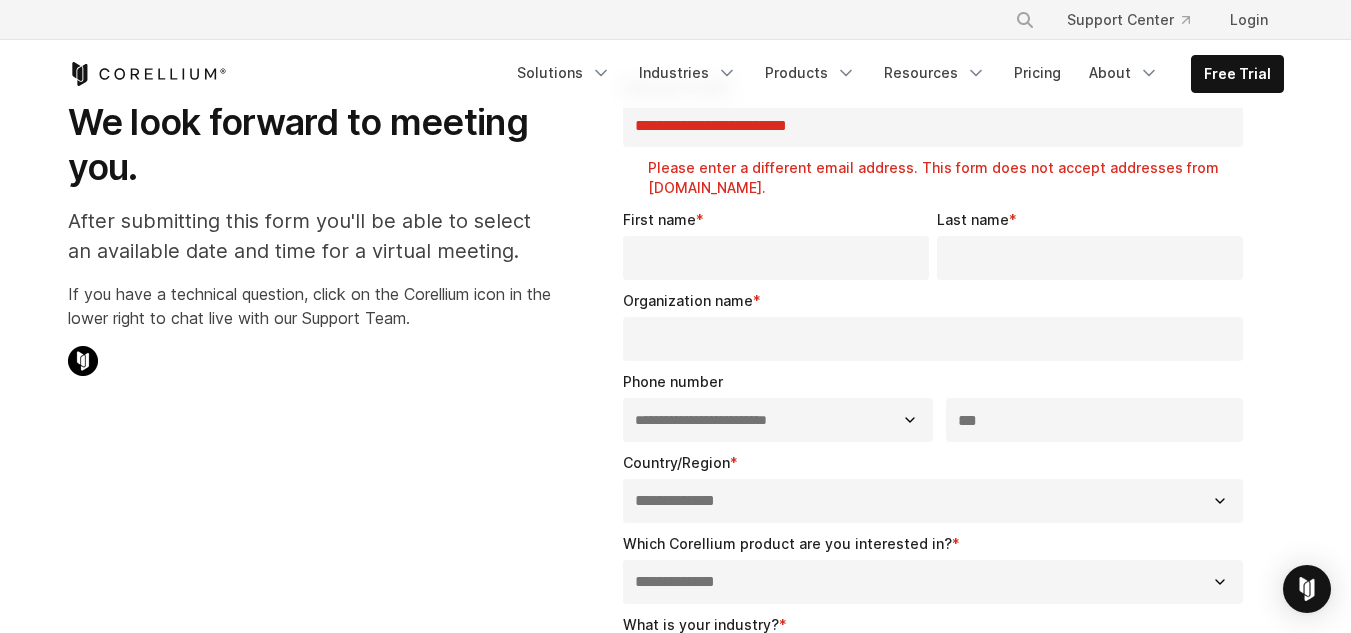 scroll, scrollTop: 100, scrollLeft: 0, axis: vertical 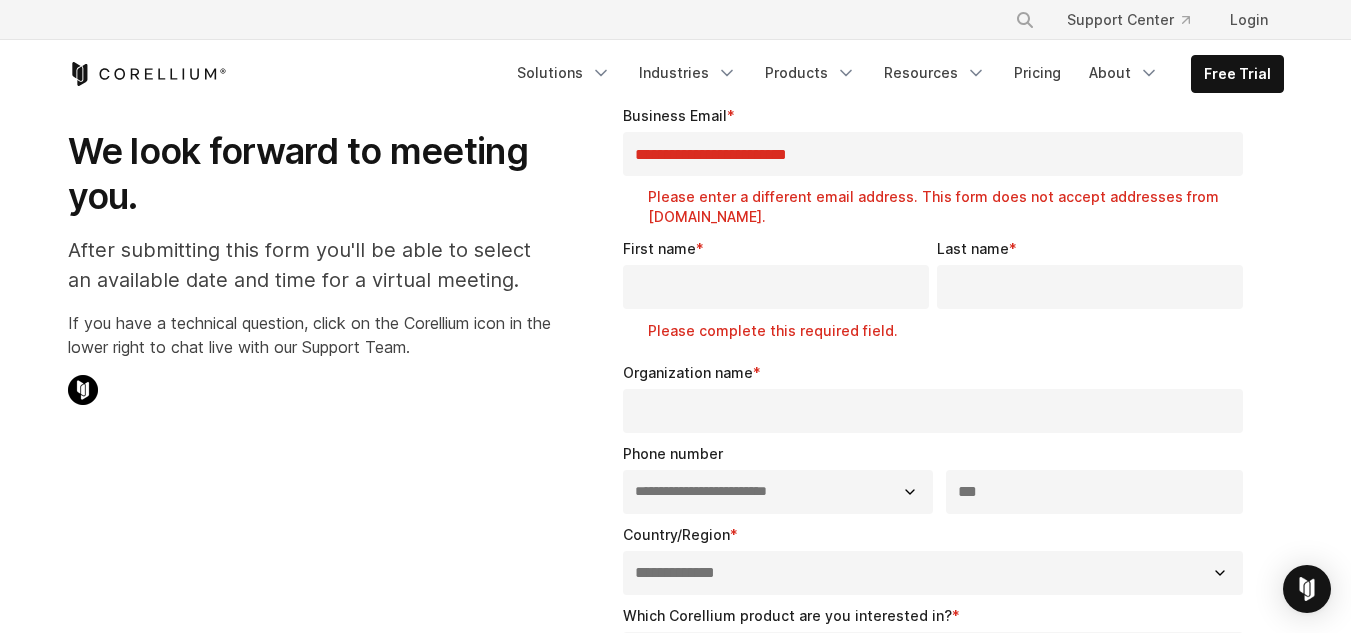drag, startPoint x: 883, startPoint y: 150, endPoint x: 616, endPoint y: 169, distance: 267.67517 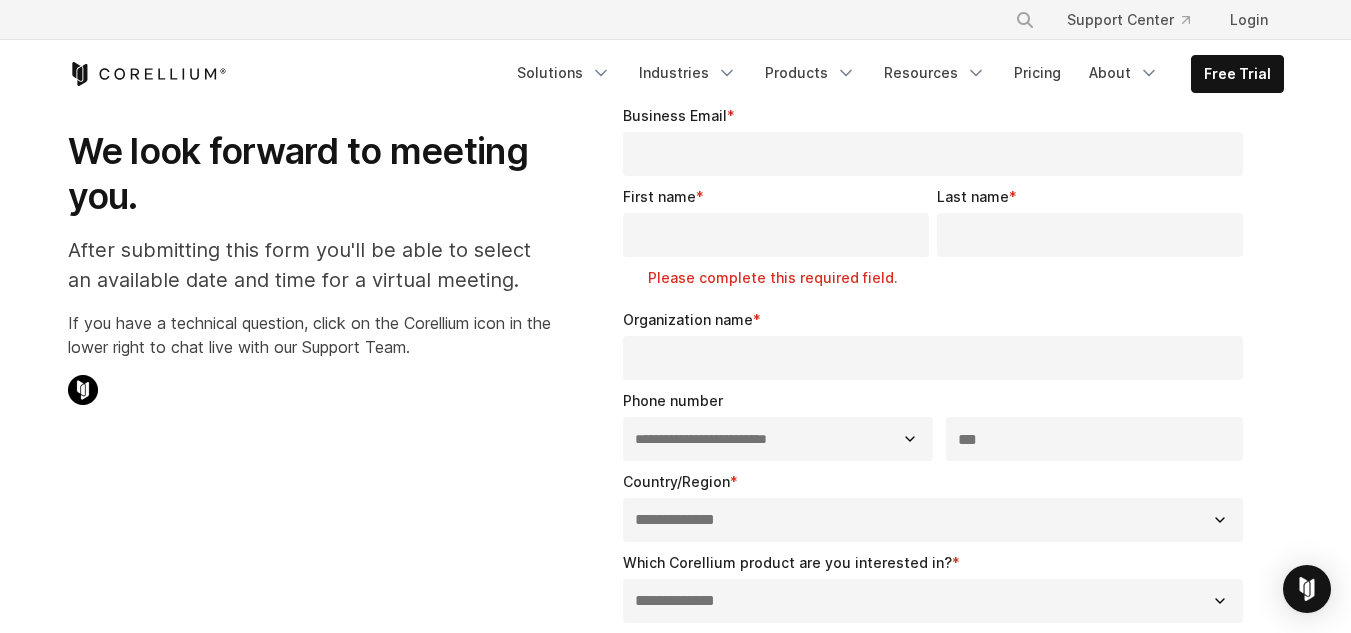 click on "Business Email *" at bounding box center (933, 154) 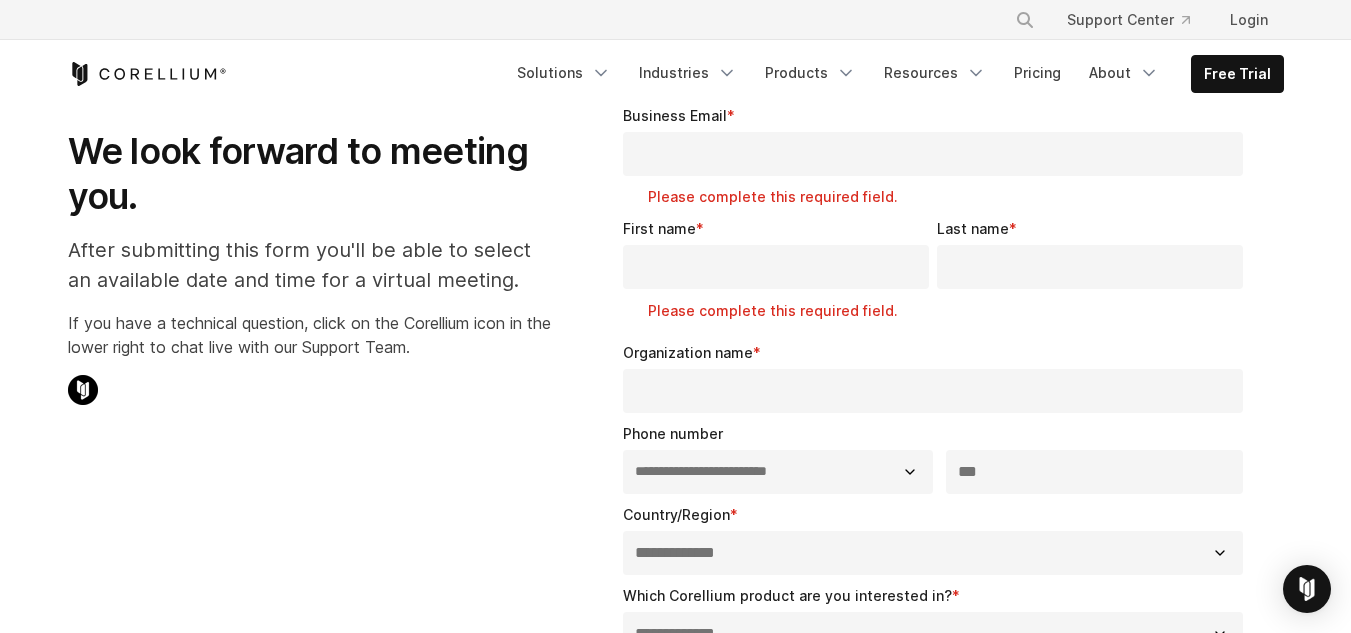 click on "**********" at bounding box center (676, 634) 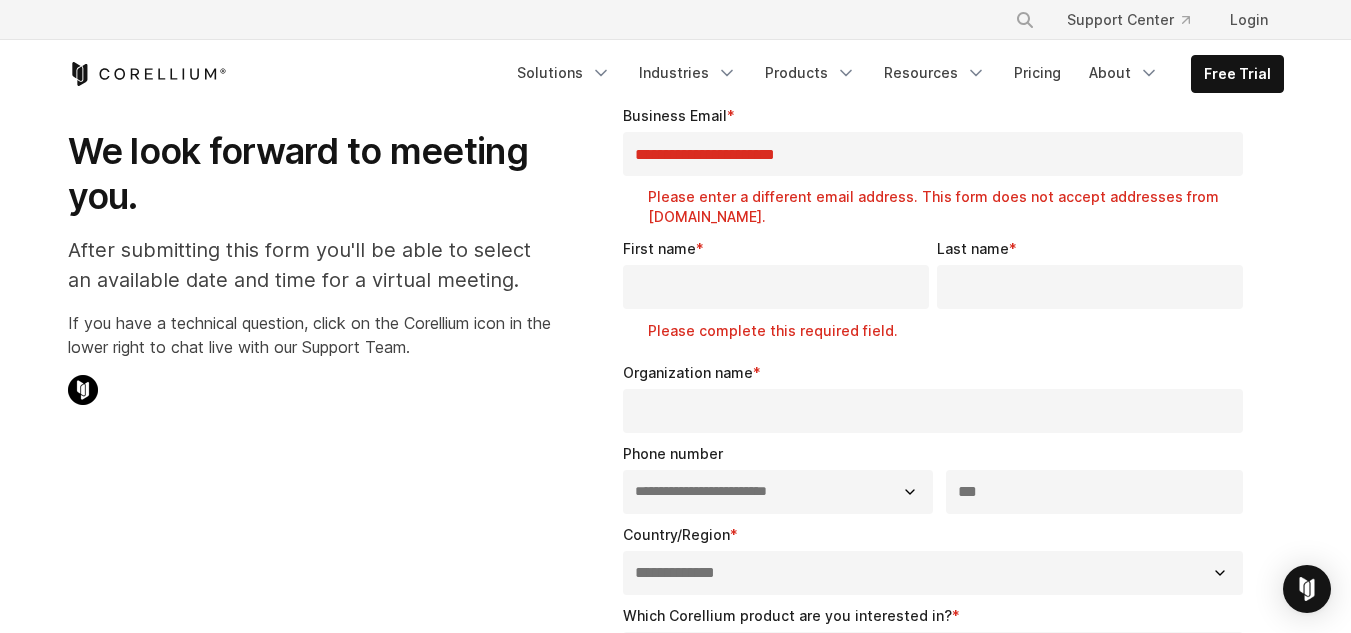 drag, startPoint x: 874, startPoint y: 154, endPoint x: 736, endPoint y: 164, distance: 138.36185 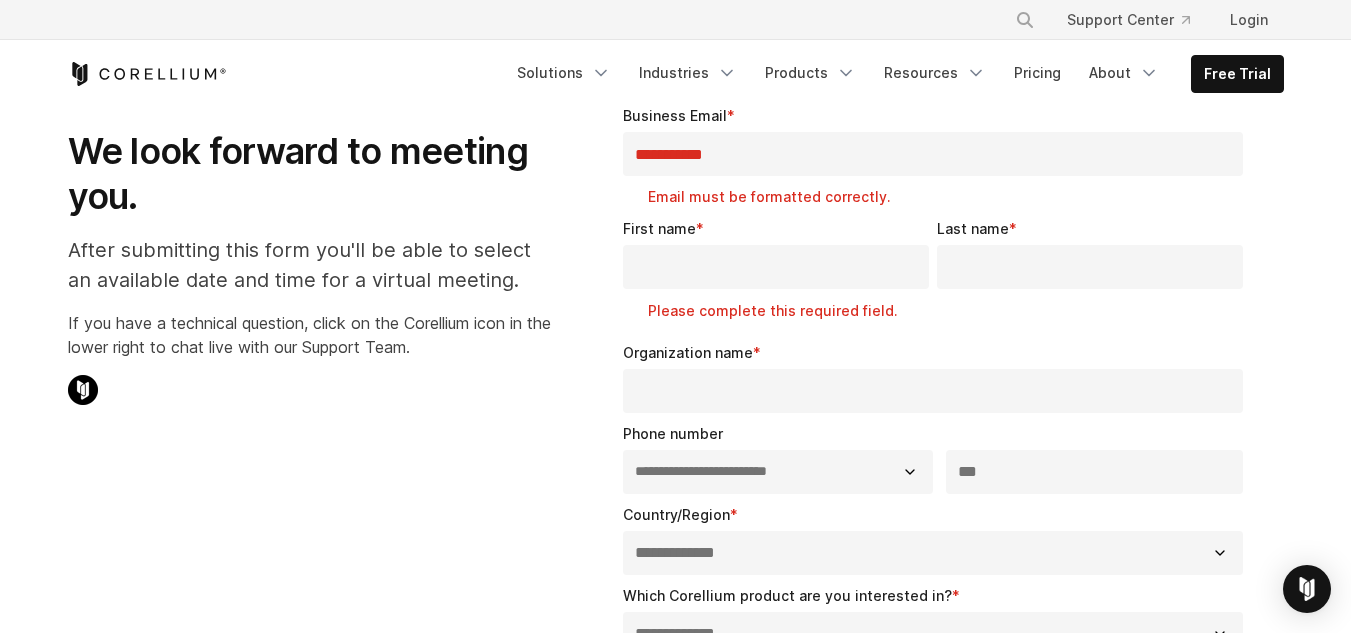drag, startPoint x: 778, startPoint y: 165, endPoint x: 561, endPoint y: 165, distance: 217 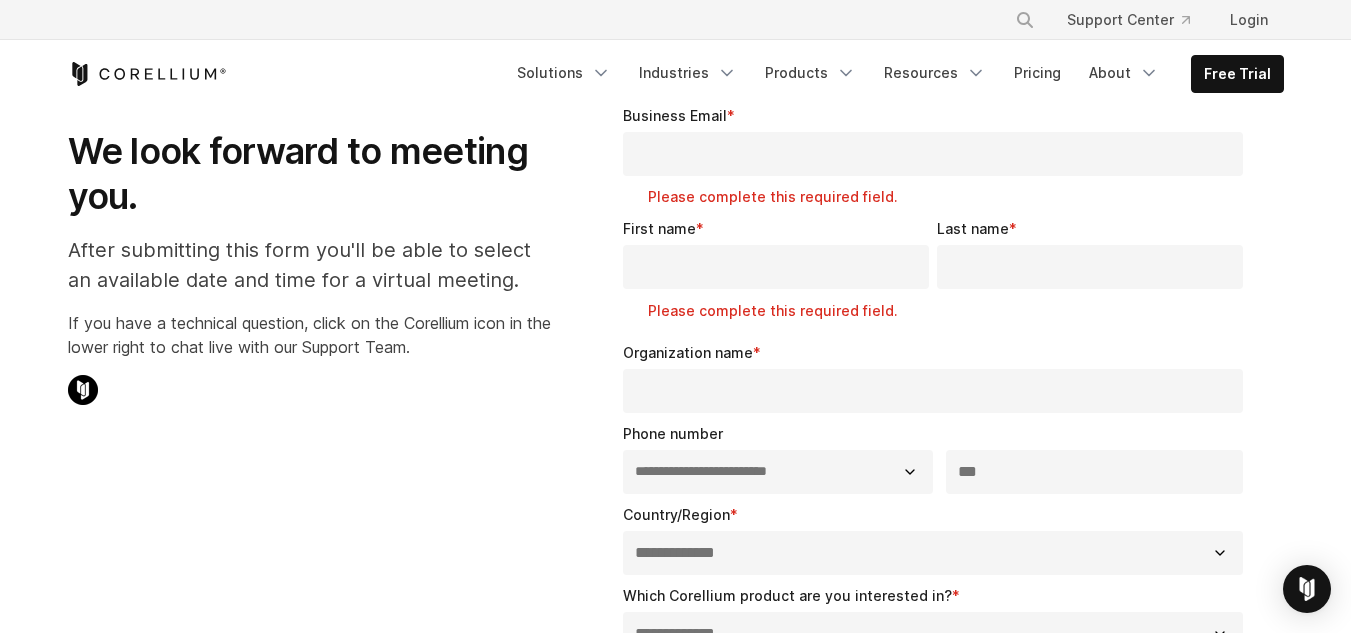 type 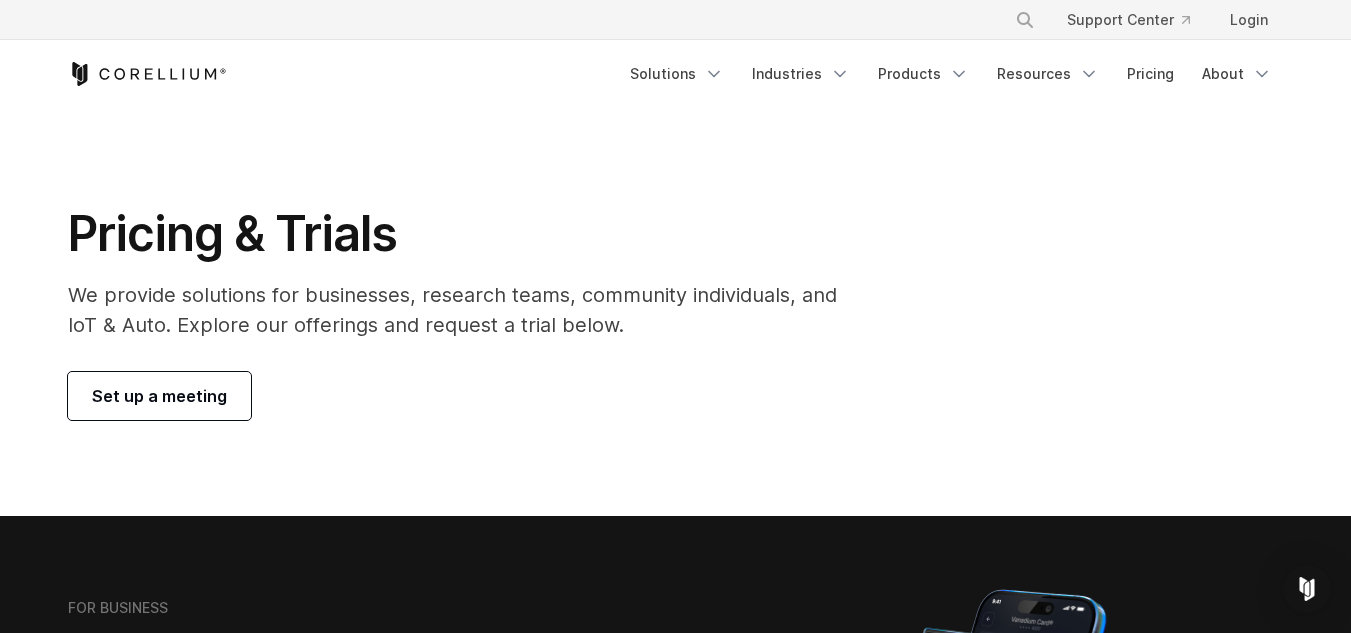 scroll, scrollTop: 0, scrollLeft: 0, axis: both 